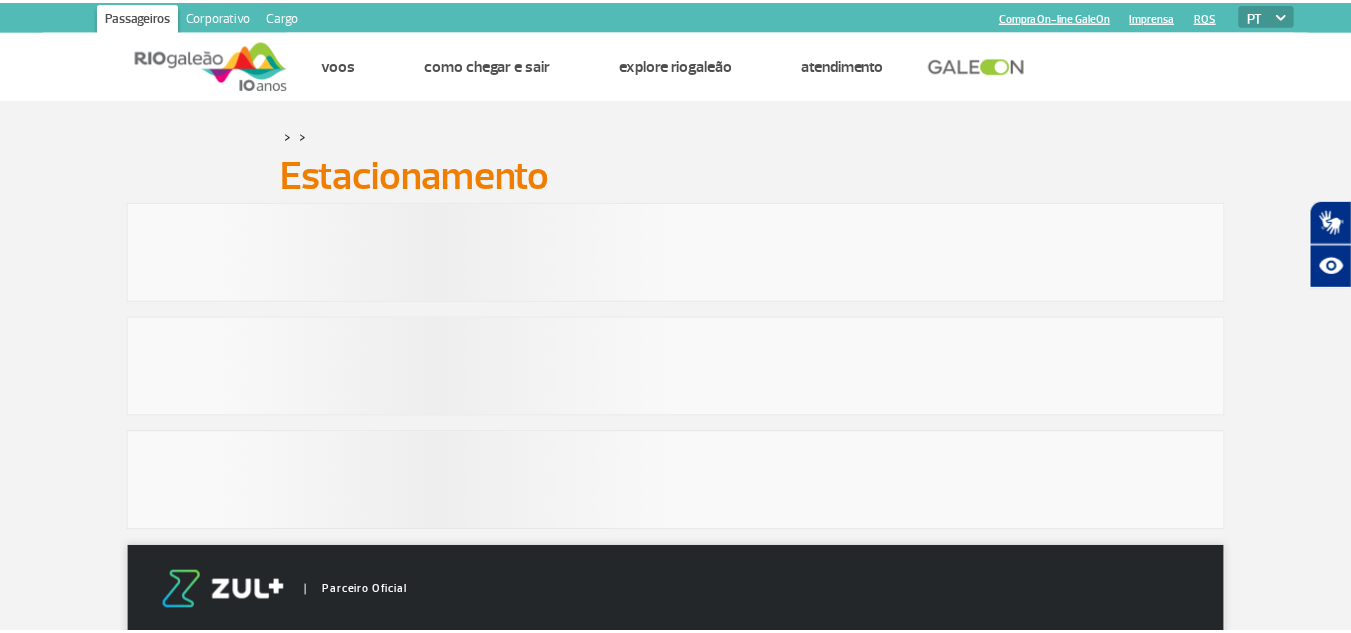 scroll, scrollTop: 0, scrollLeft: 0, axis: both 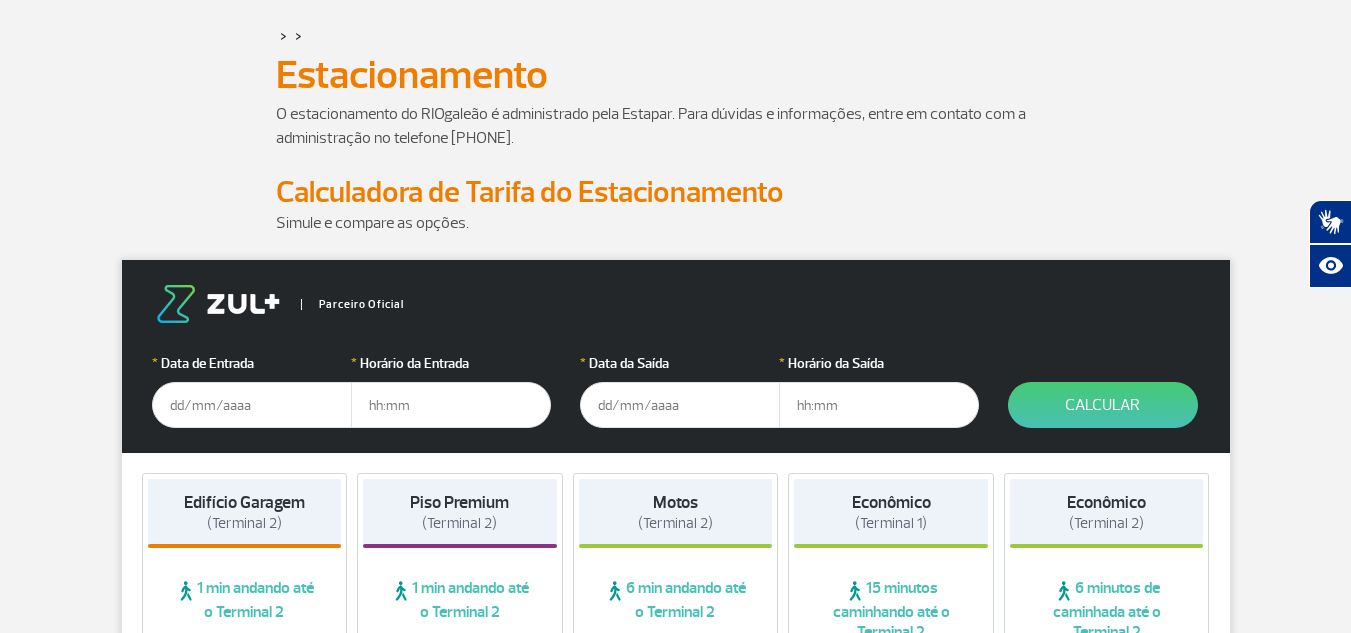 click at bounding box center (252, 405) 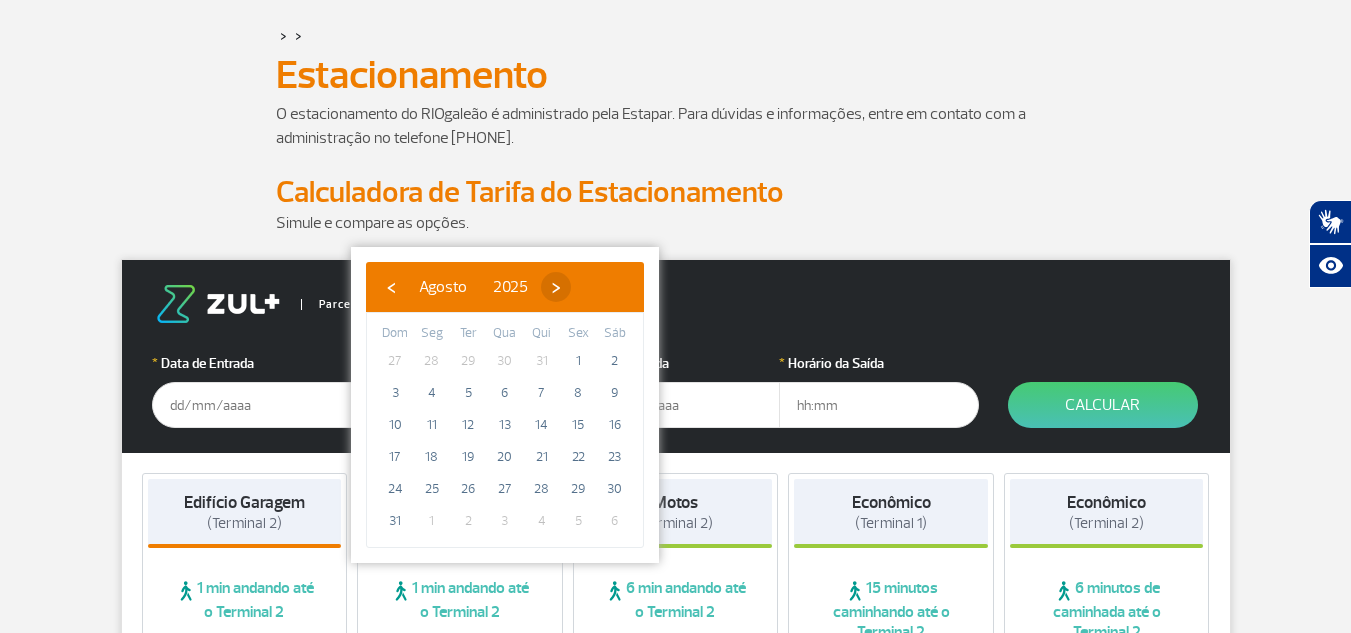 click on "›" 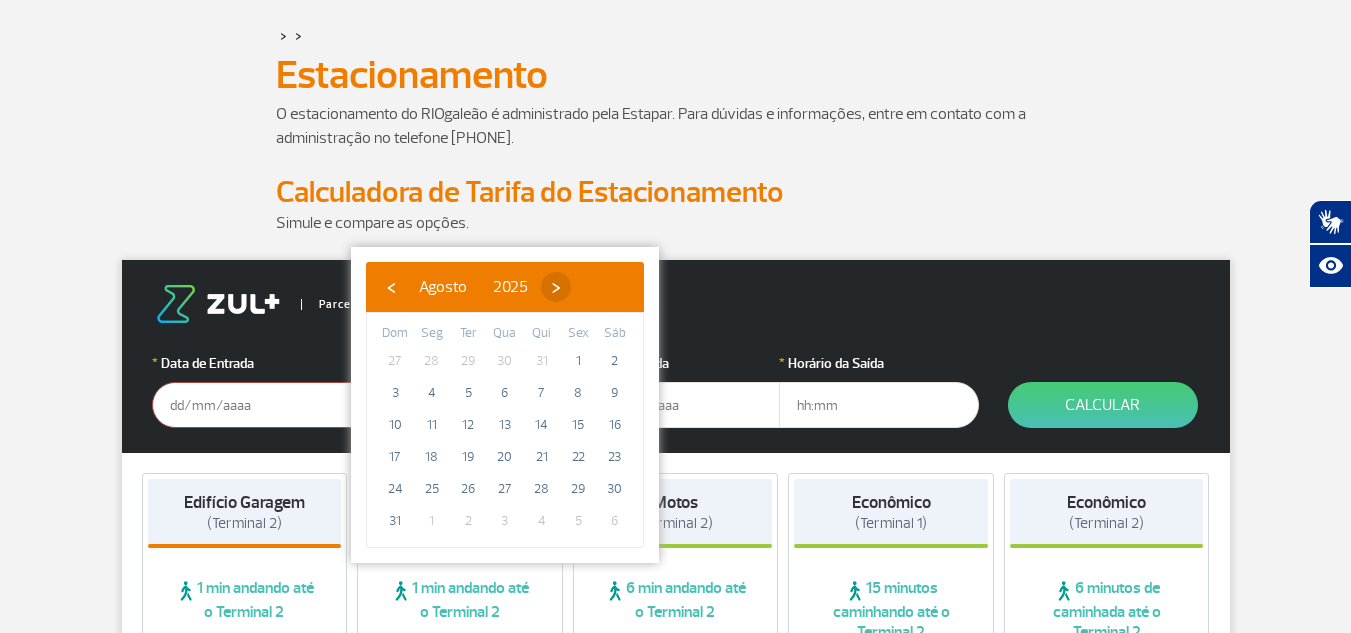 click on "›" 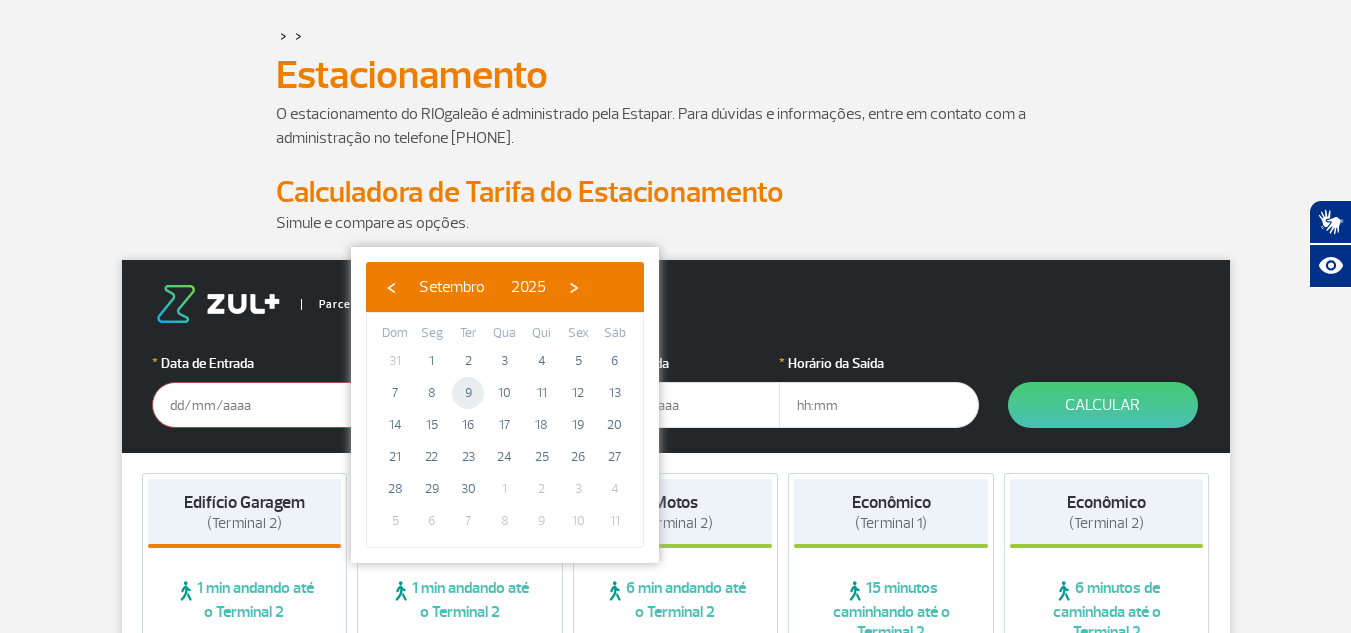 click on "[NUMBER]" 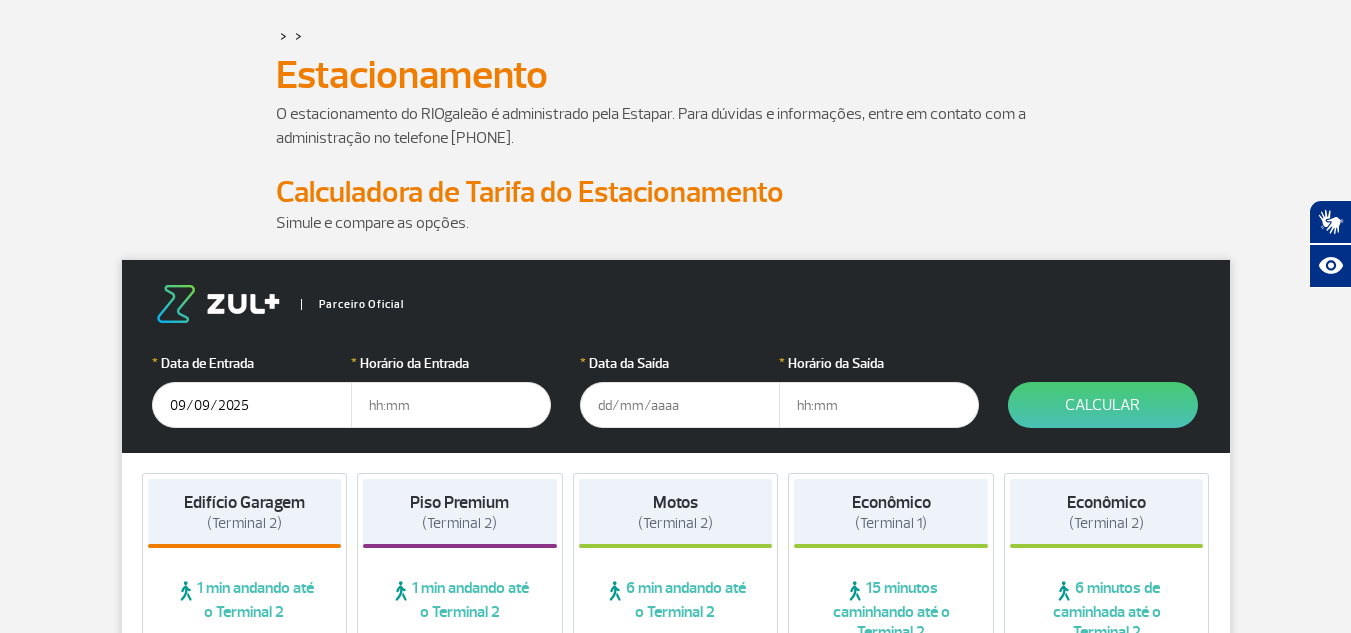 click at bounding box center (451, 405) 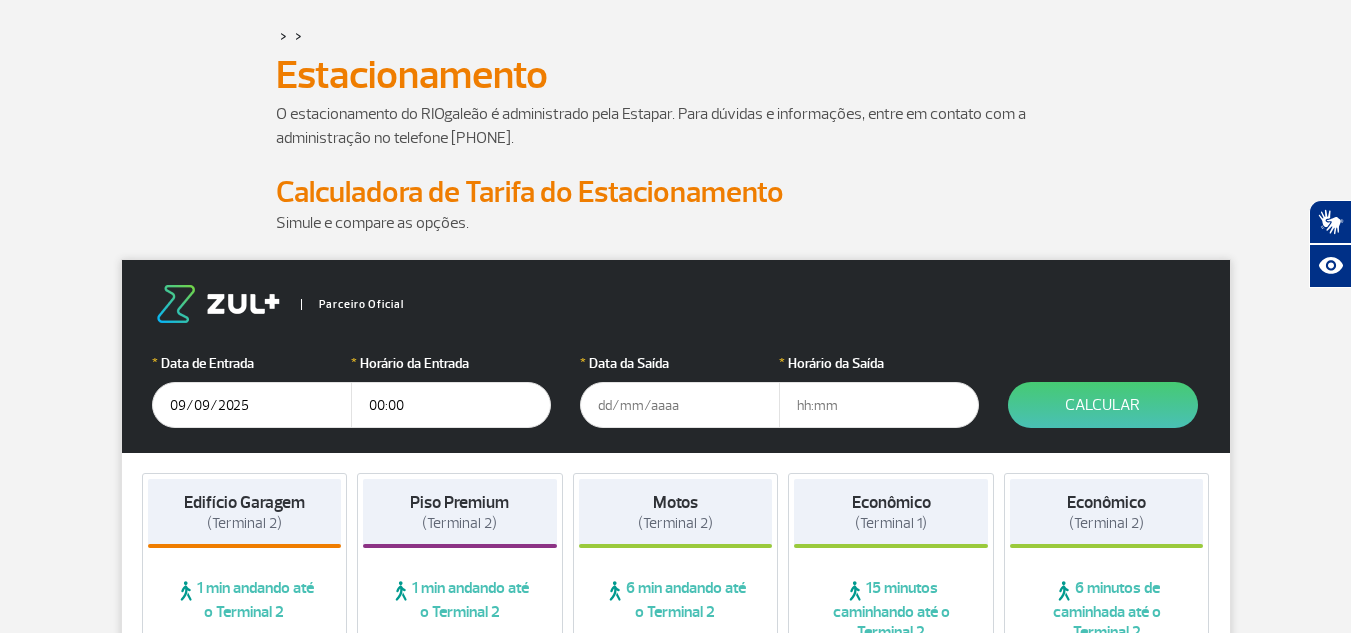 type on "00:00" 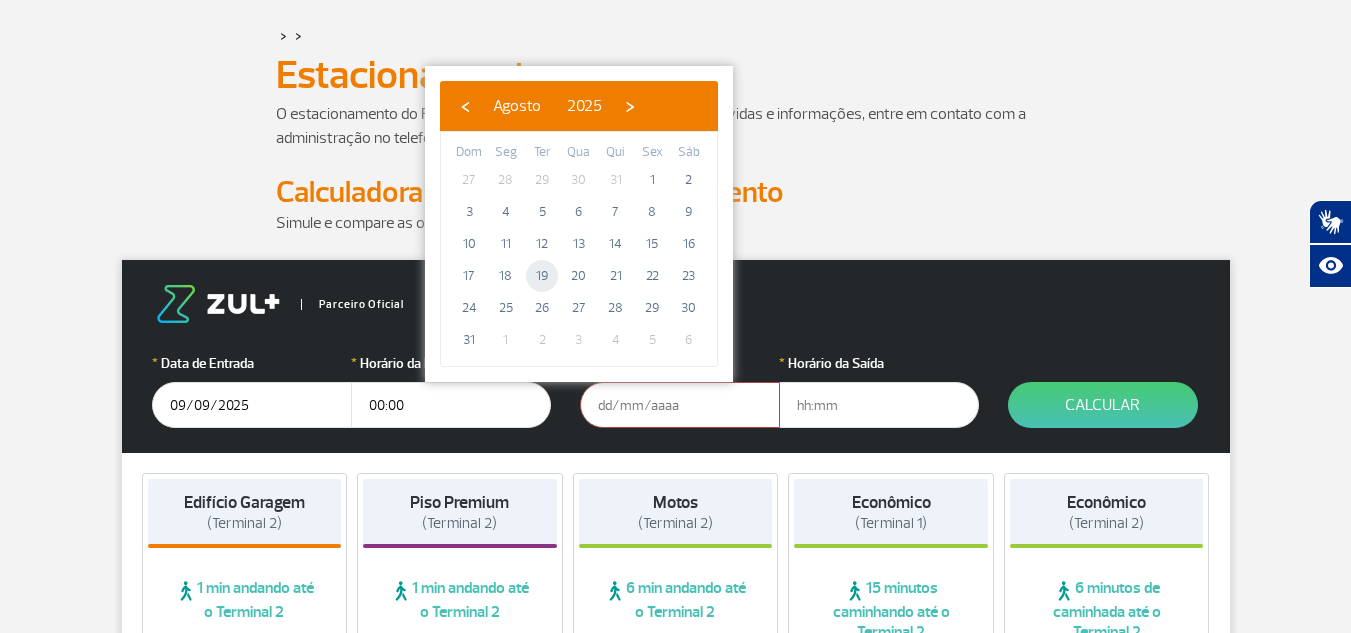 click on "19" 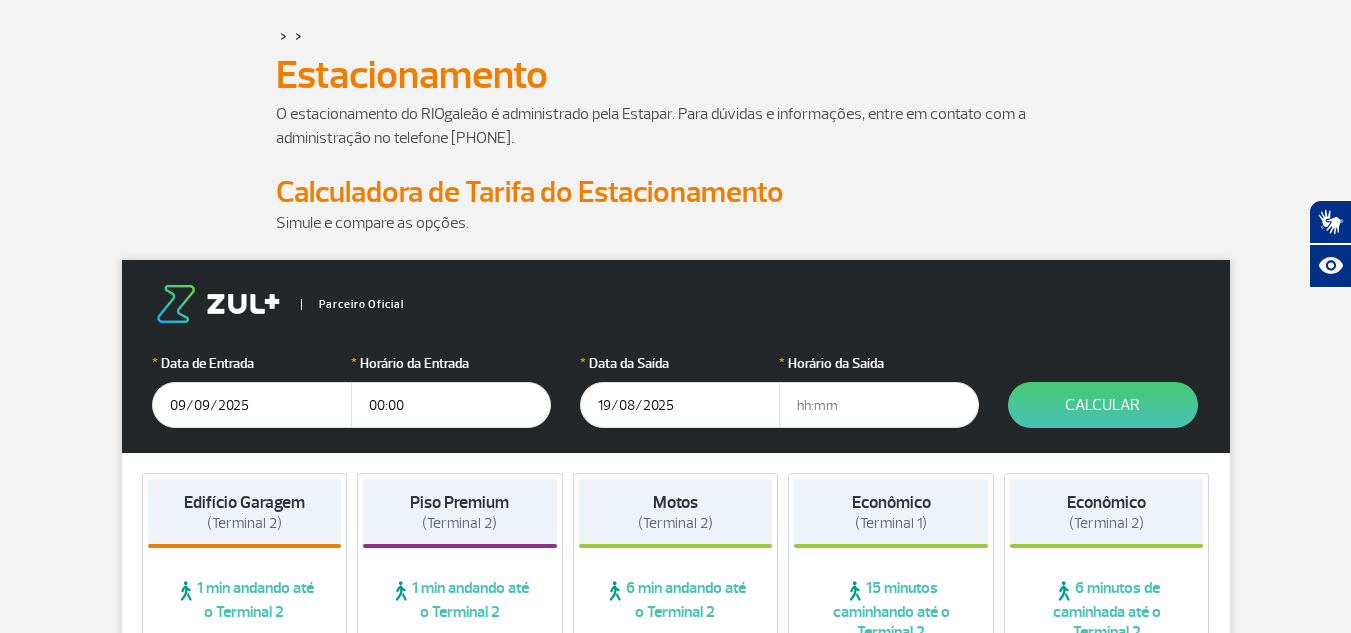click on "19/08/2025" at bounding box center (680, 405) 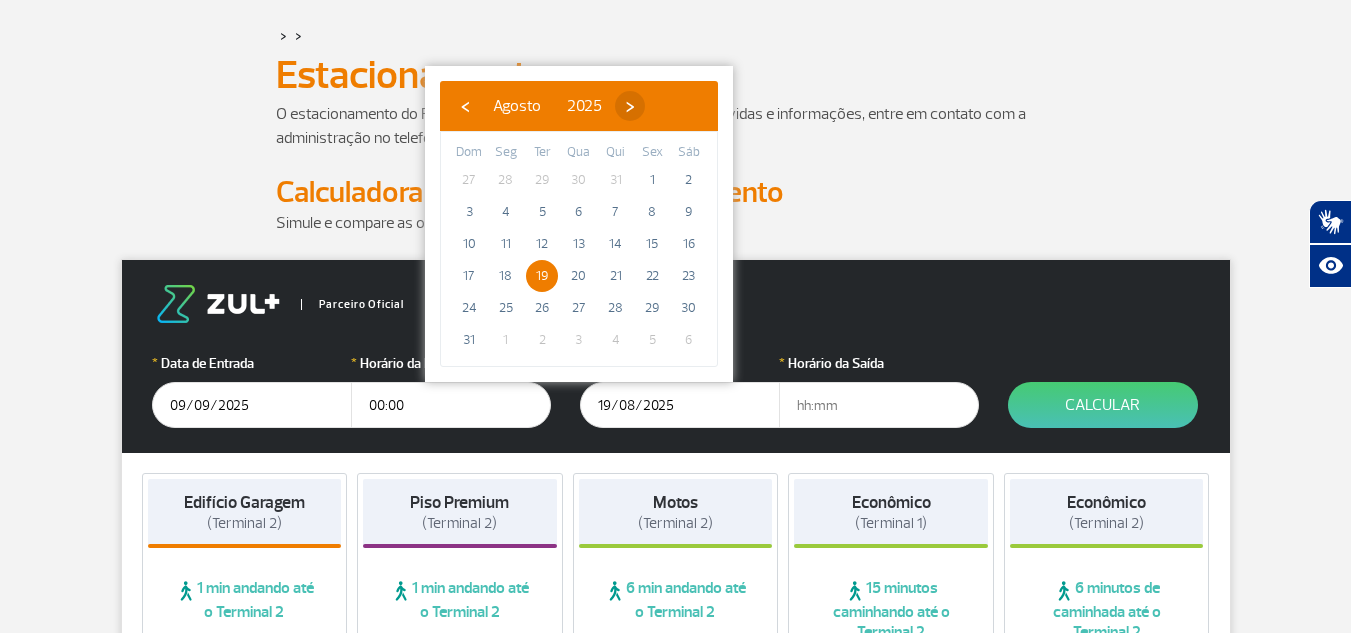click on "›" 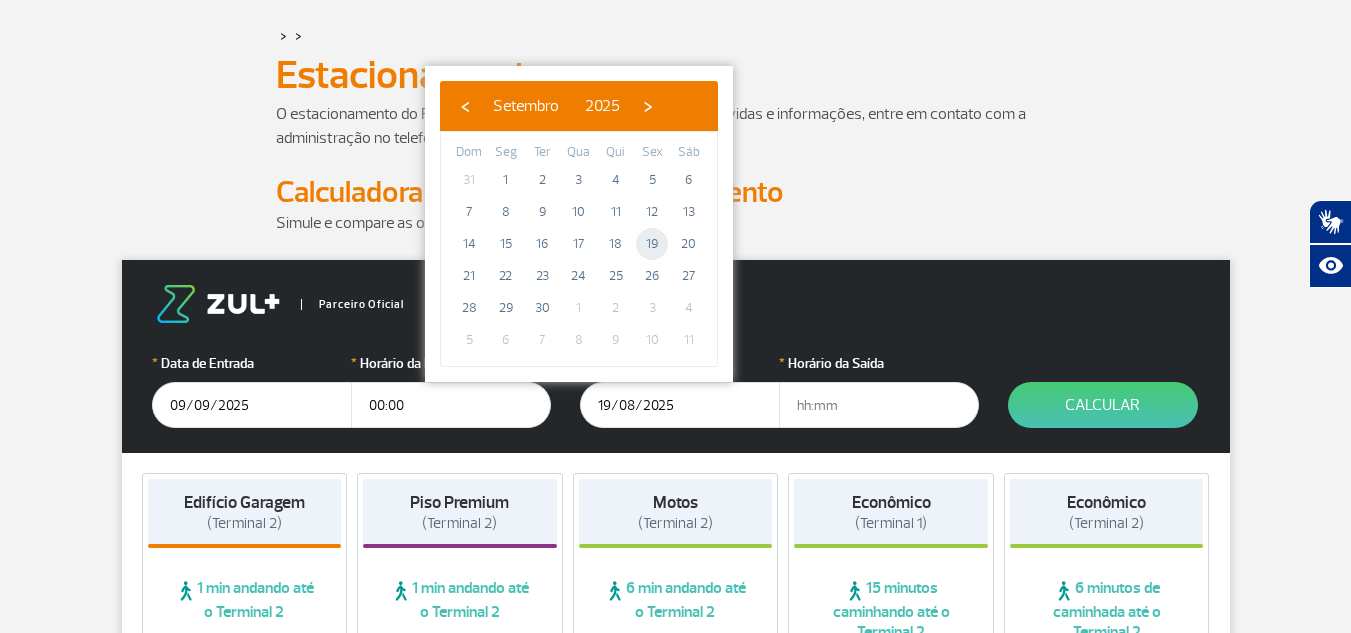 click on "19" 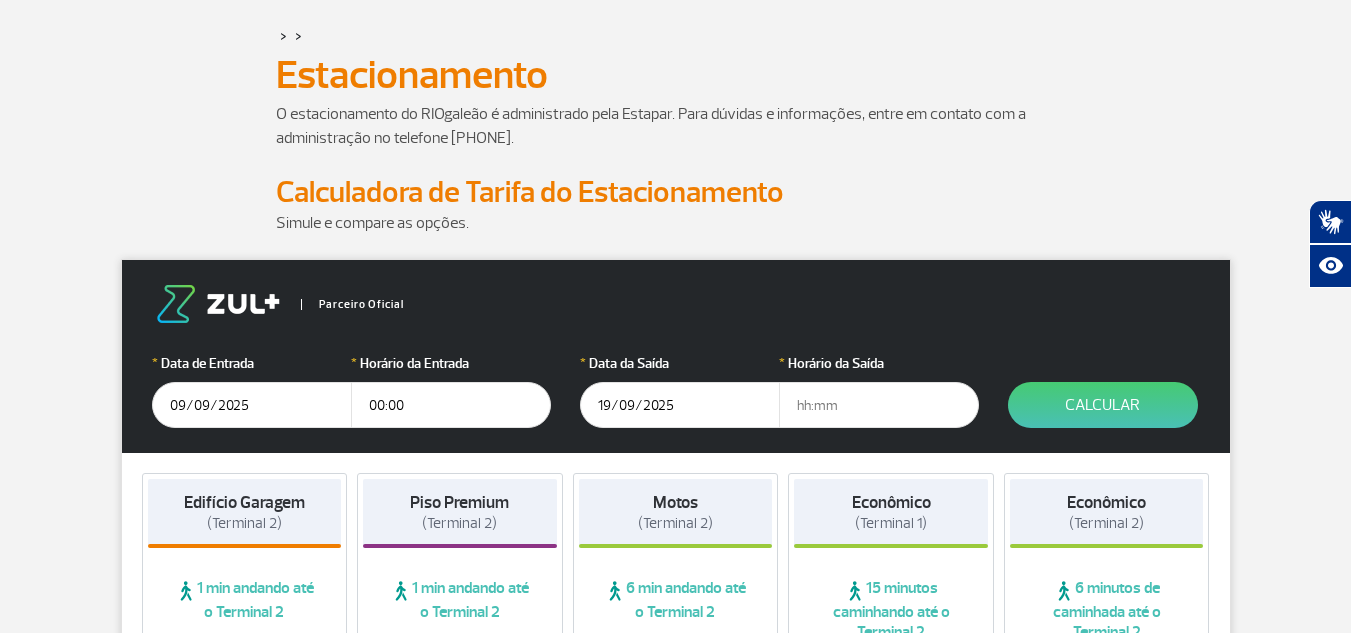 click at bounding box center [879, 405] 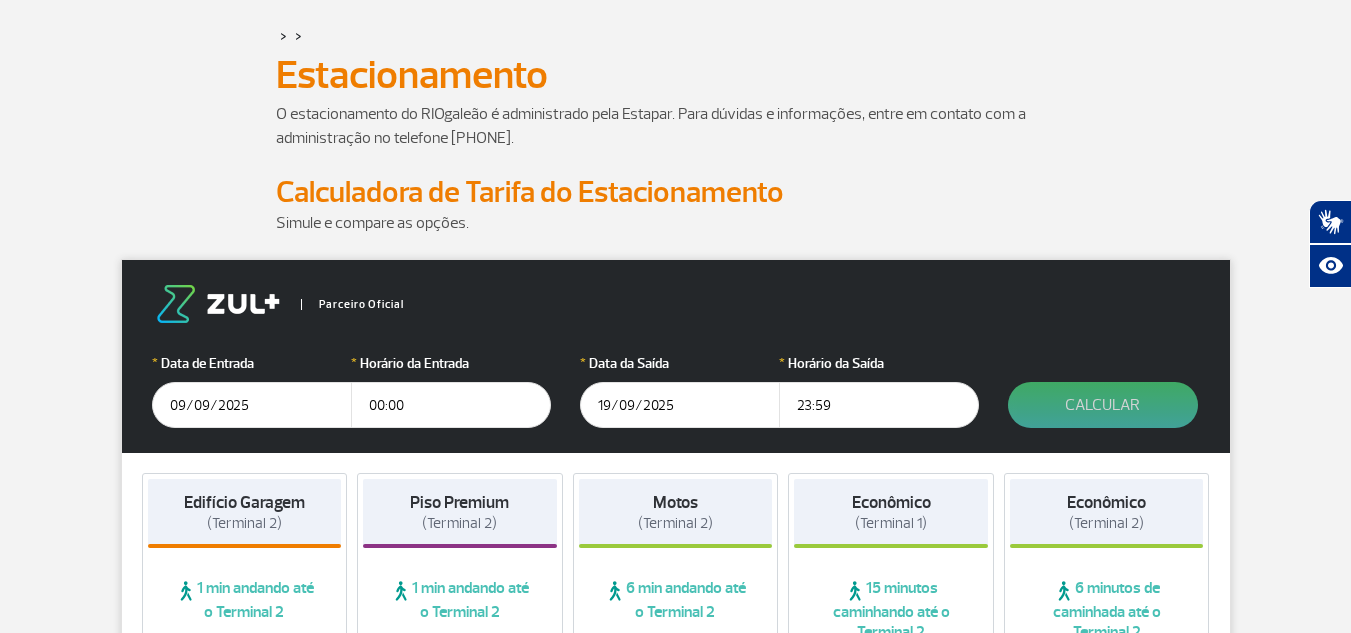 type on "23:59" 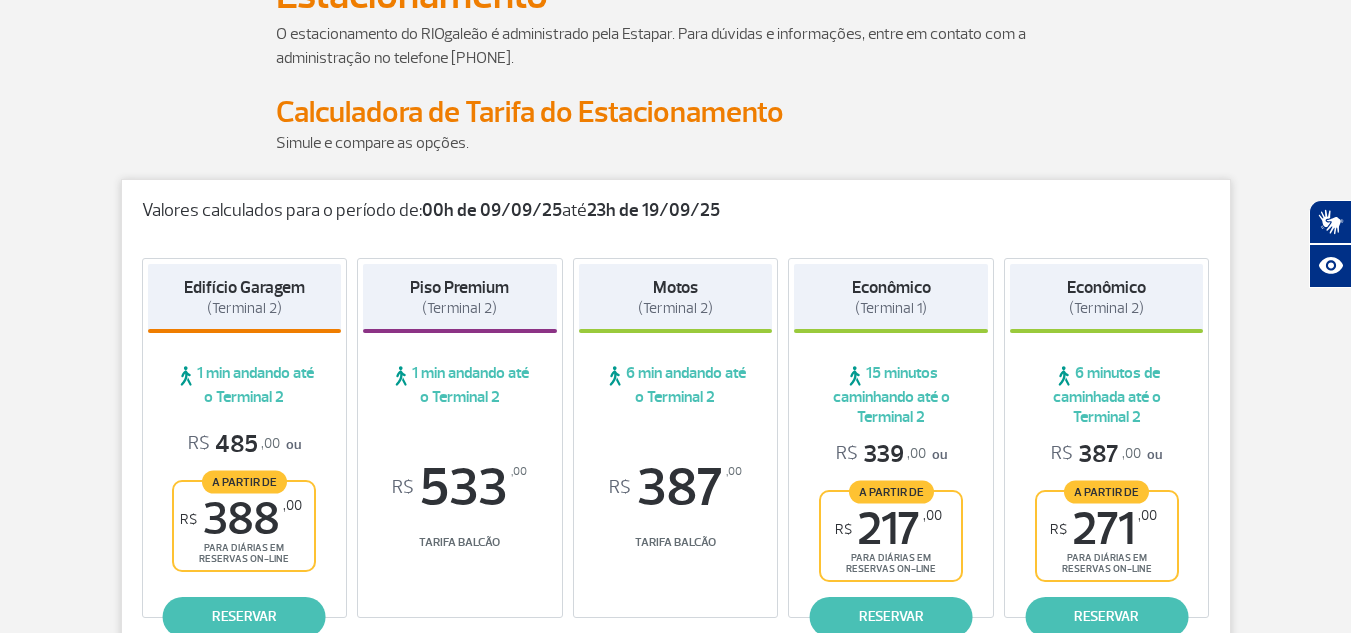 scroll, scrollTop: 300, scrollLeft: 0, axis: vertical 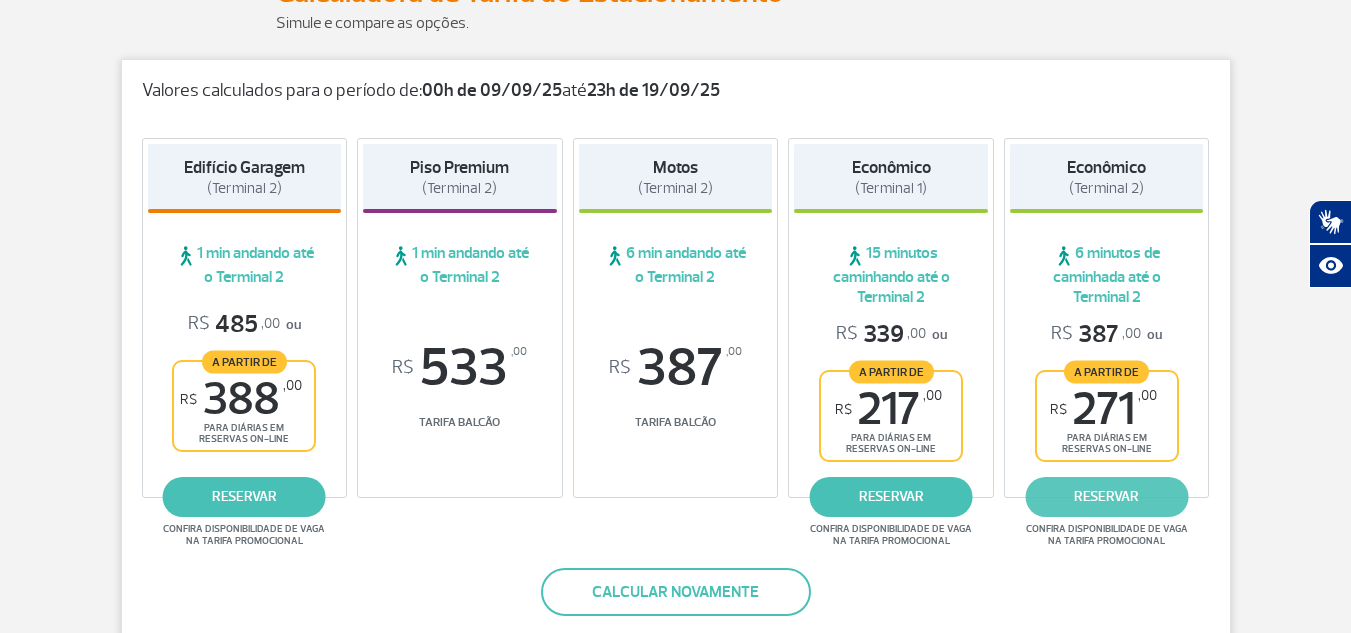 click on "reservar" at bounding box center [1106, 497] 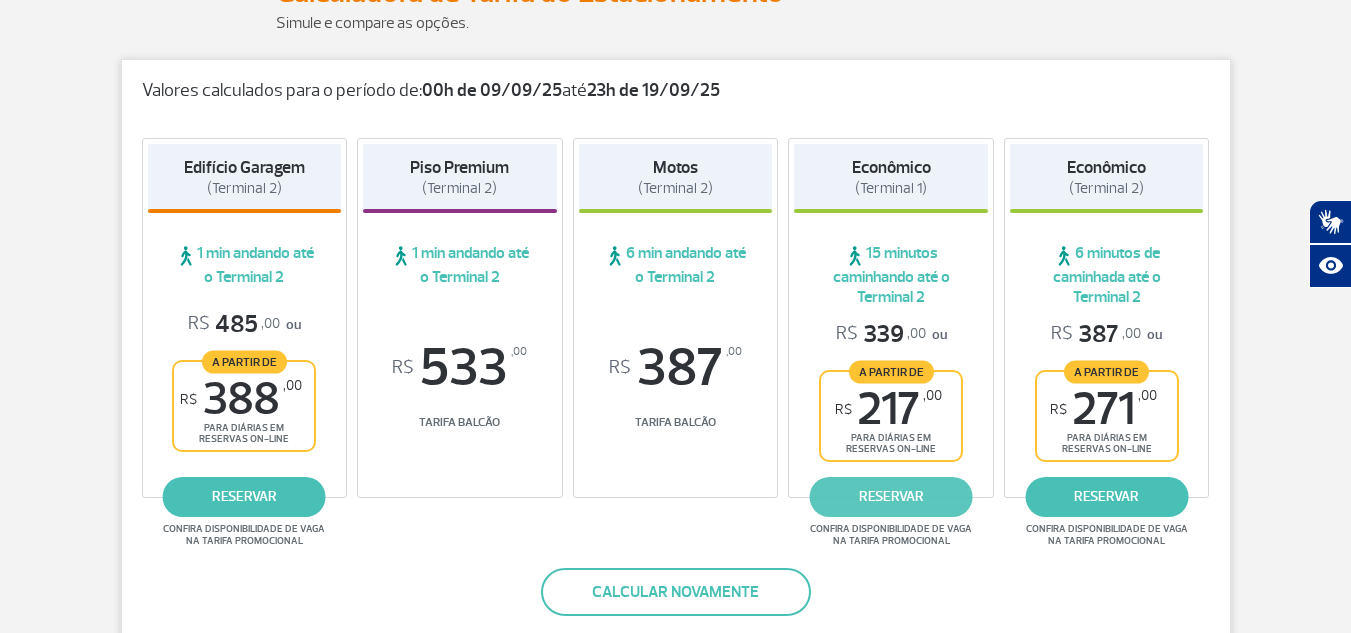 click on "reservar" at bounding box center [891, 497] 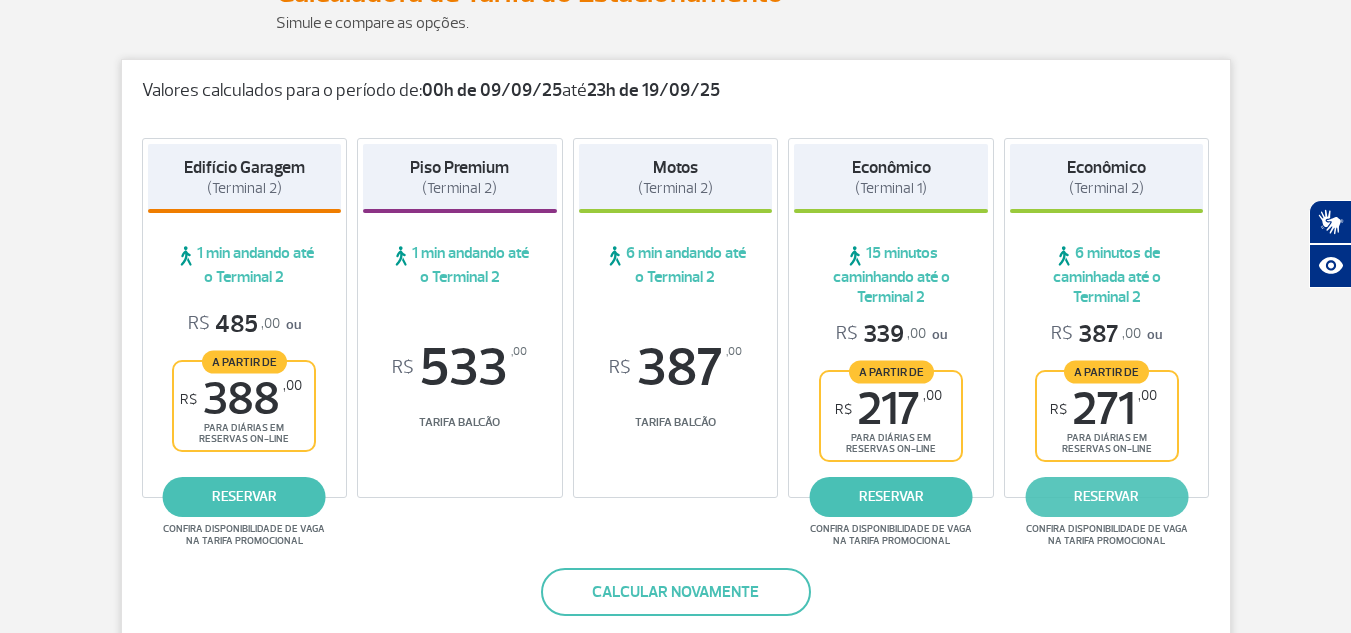 click on "reservar" at bounding box center [1106, 497] 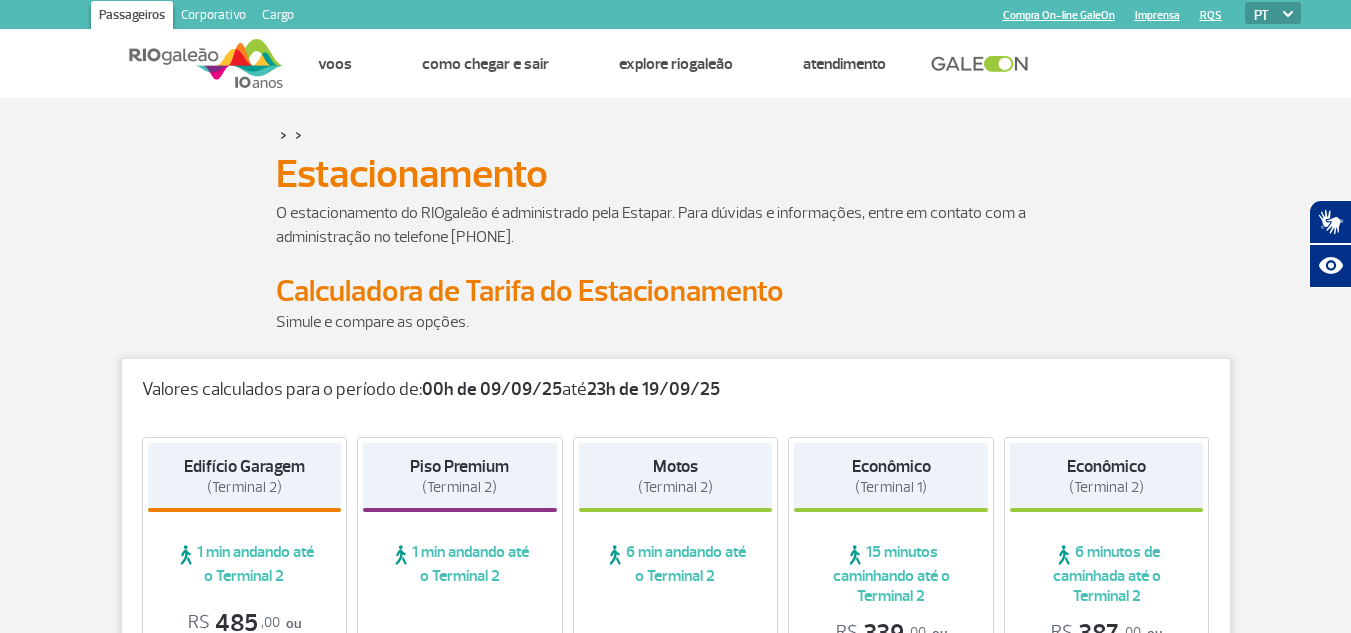 scroll, scrollTop: 0, scrollLeft: 0, axis: both 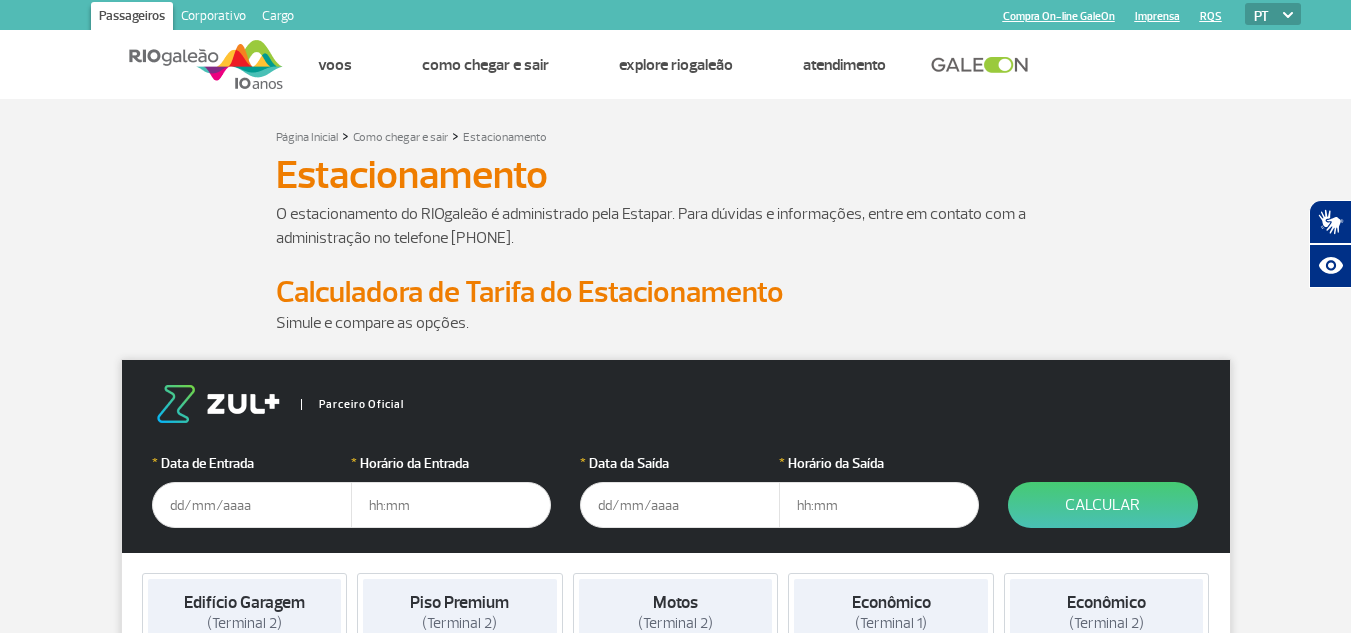 click at bounding box center [252, 505] 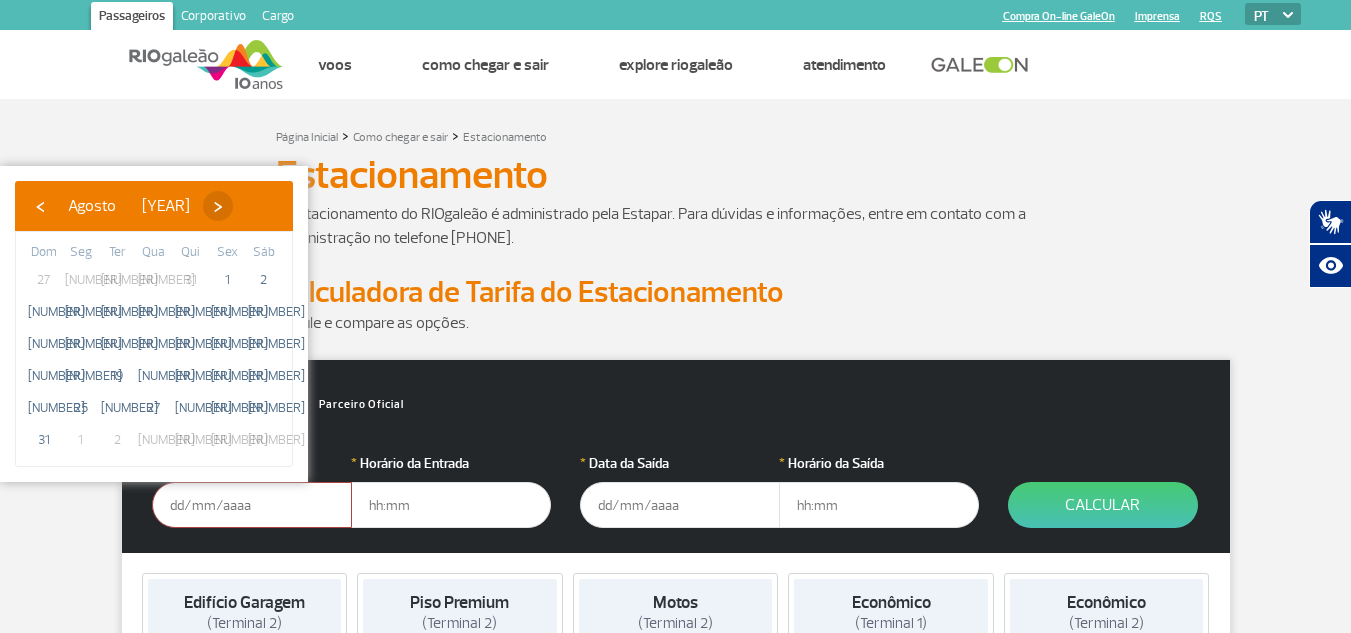 click on "›" 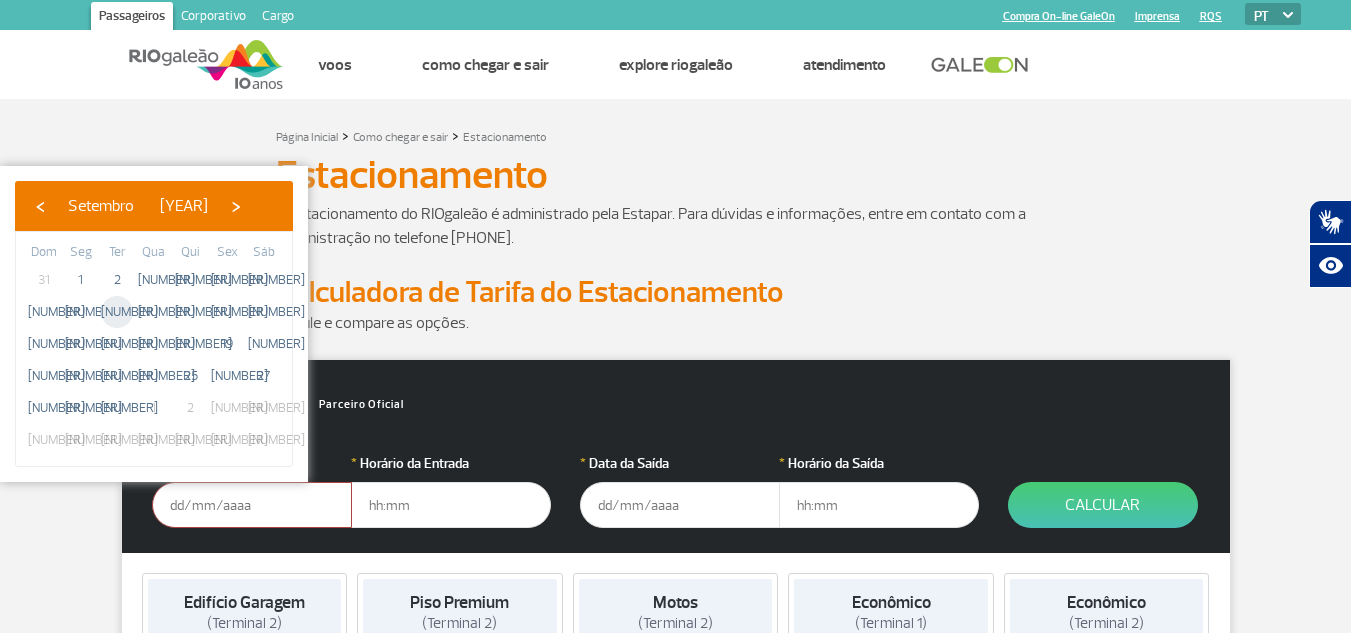 click on "[NUMBER]" 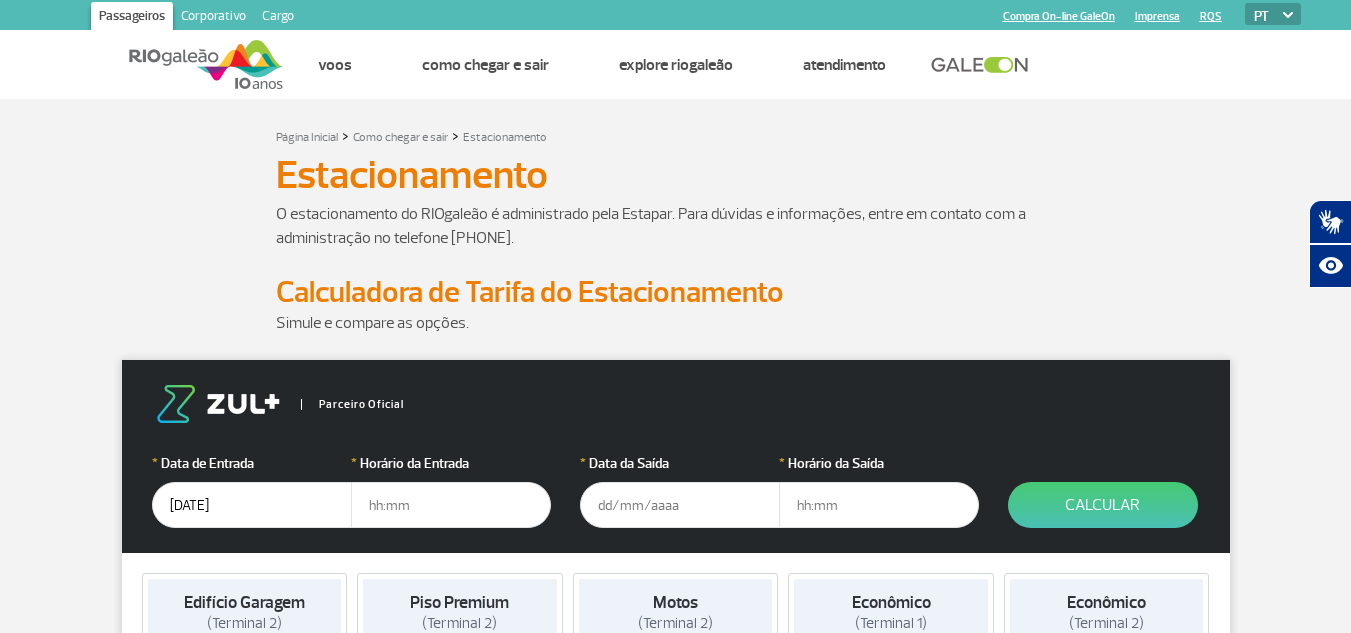 click at bounding box center [451, 505] 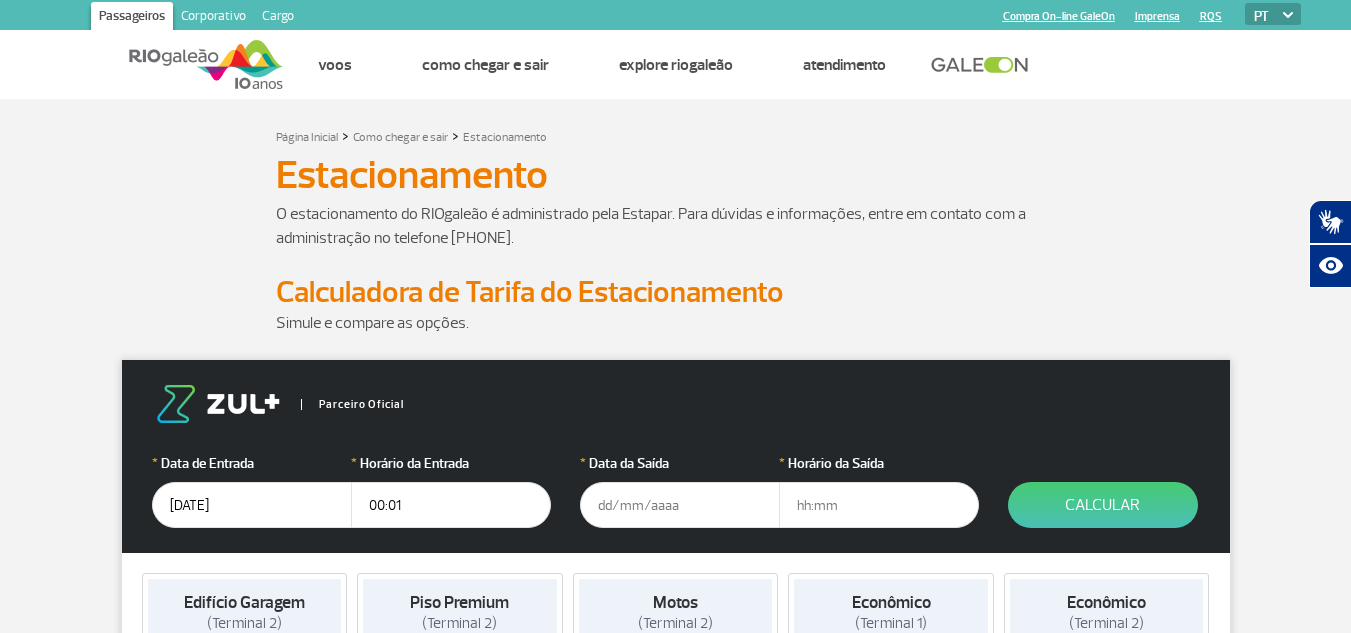 type on "00:01" 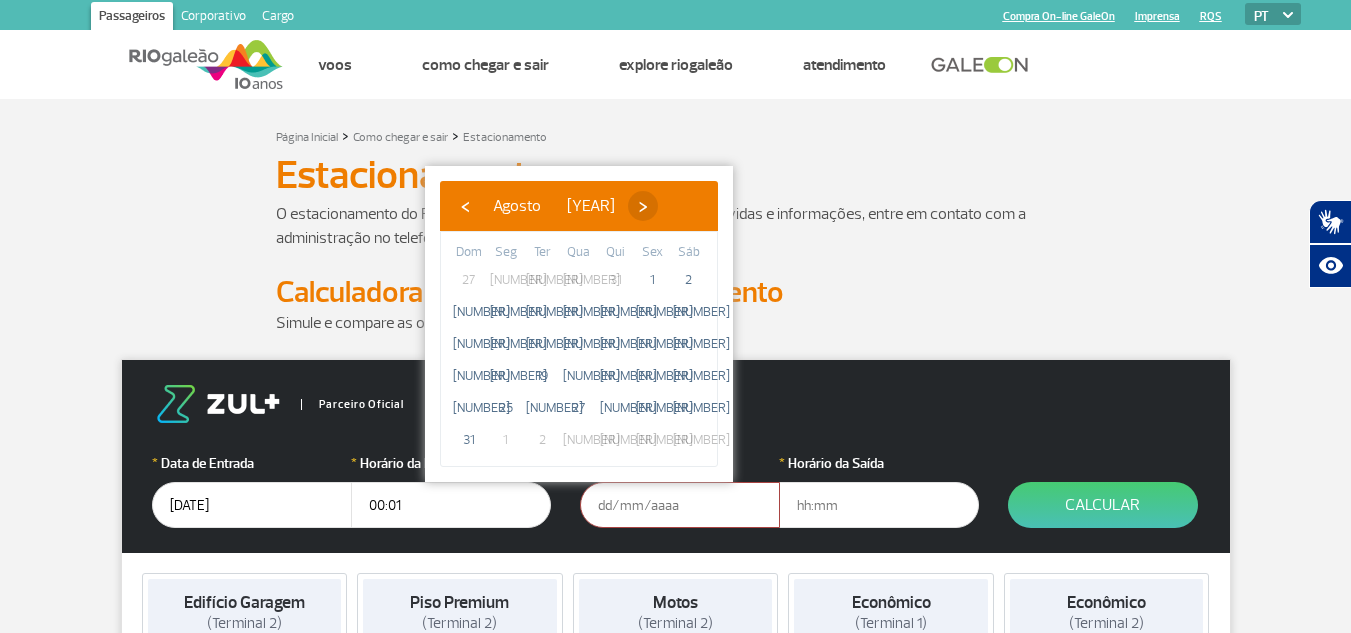 click on "›" 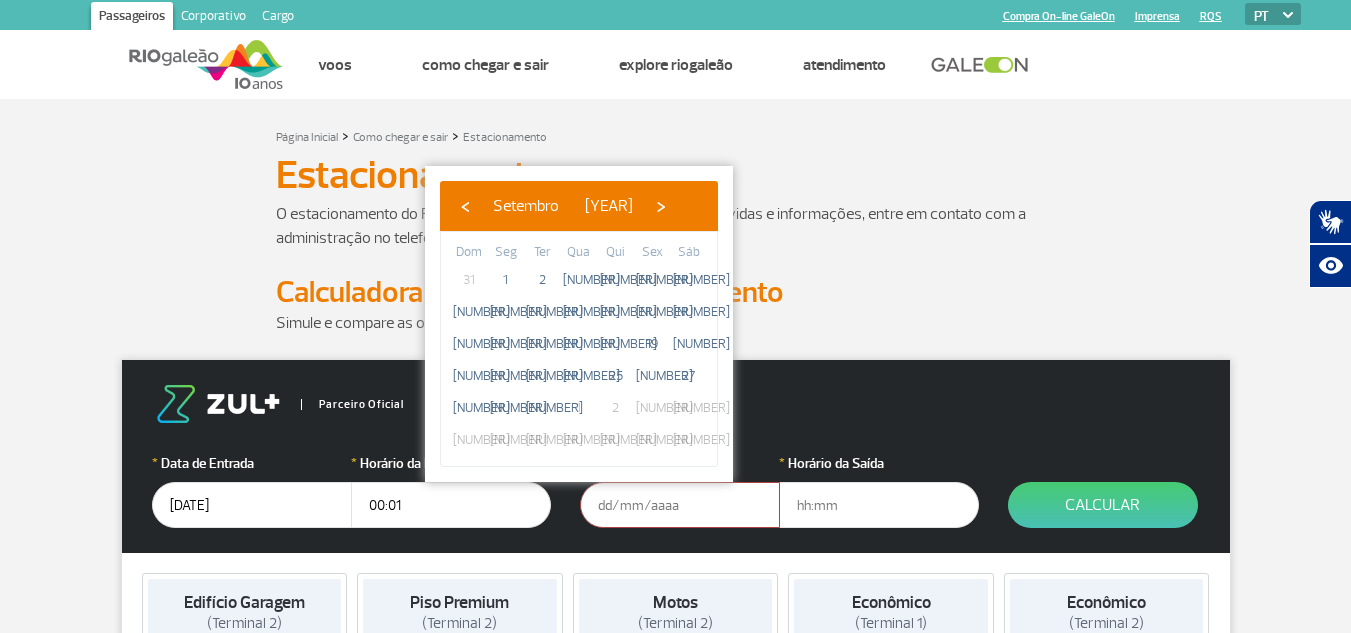 click at bounding box center (680, 505) 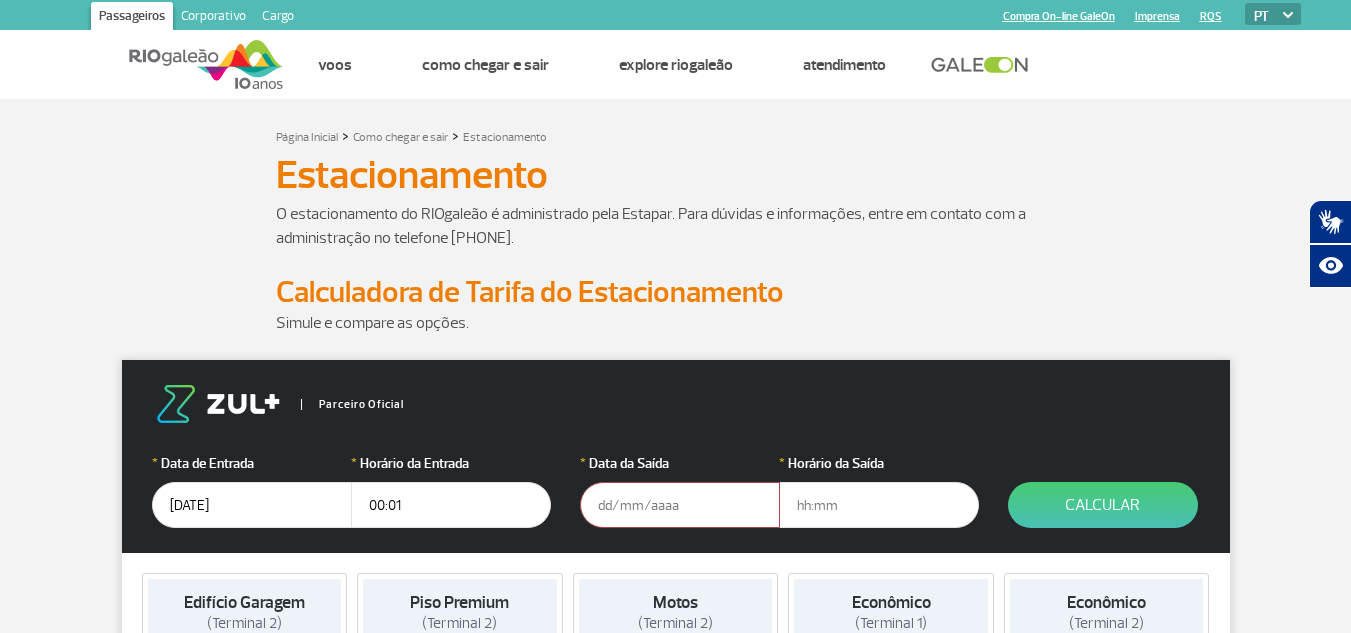 click at bounding box center [680, 505] 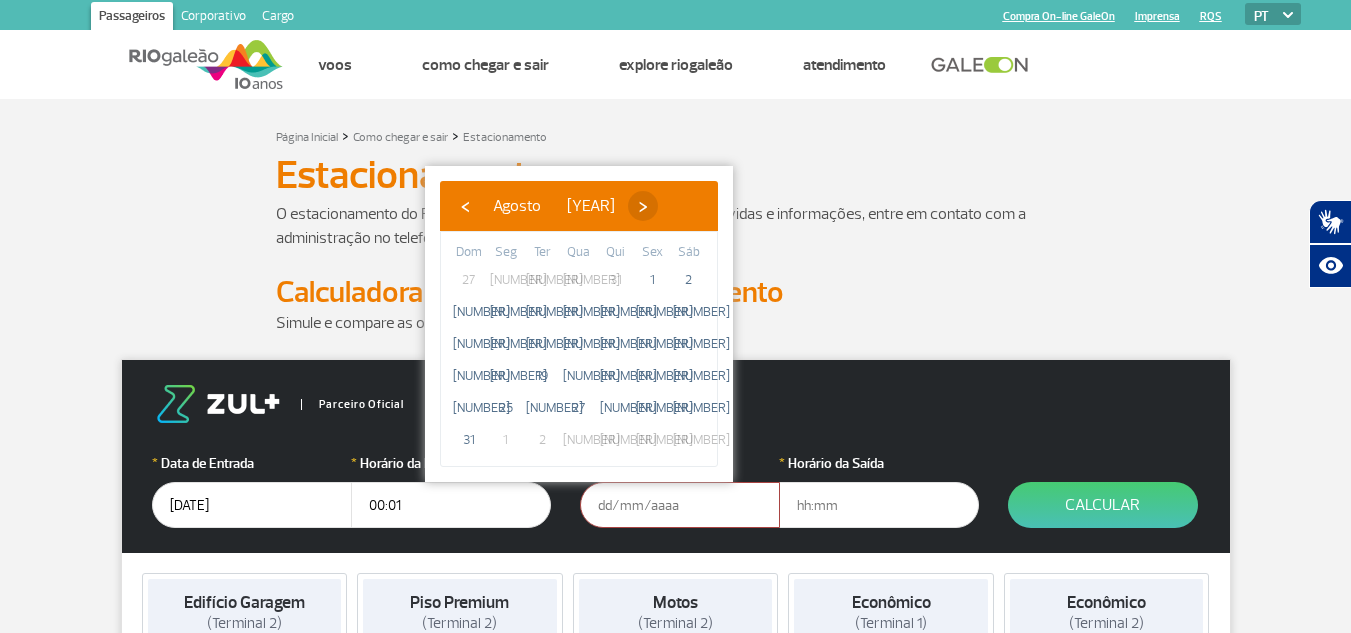 click on "›" 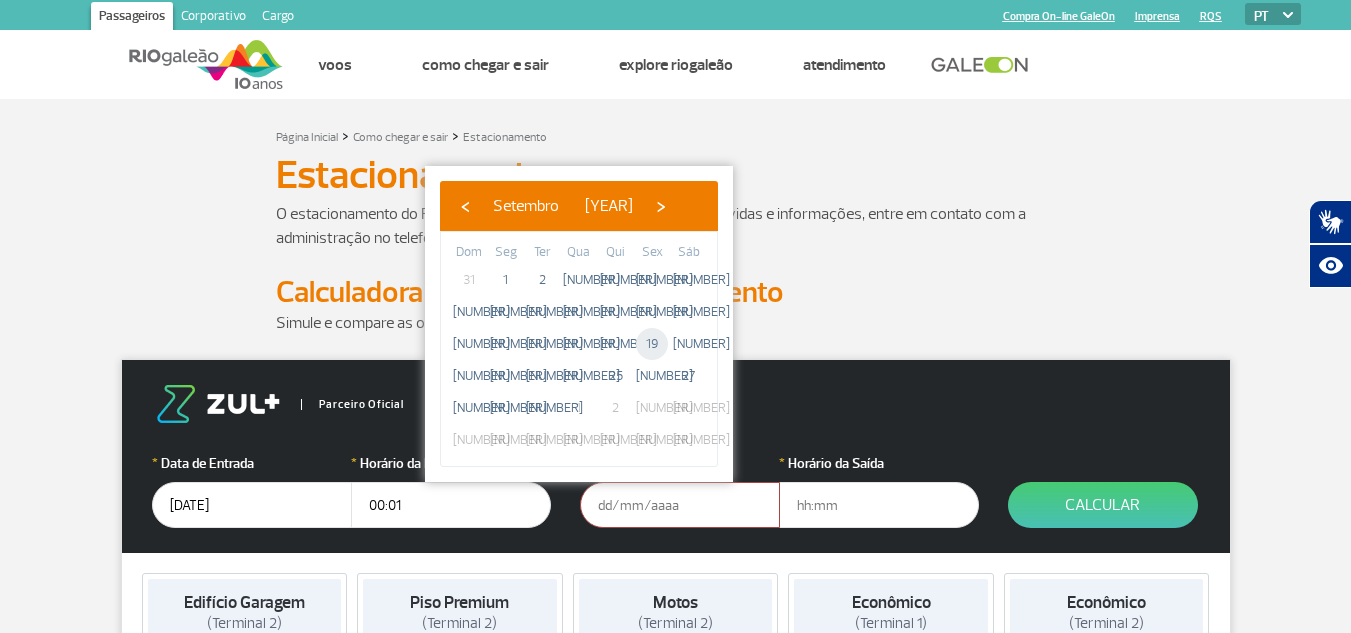 click on "19" 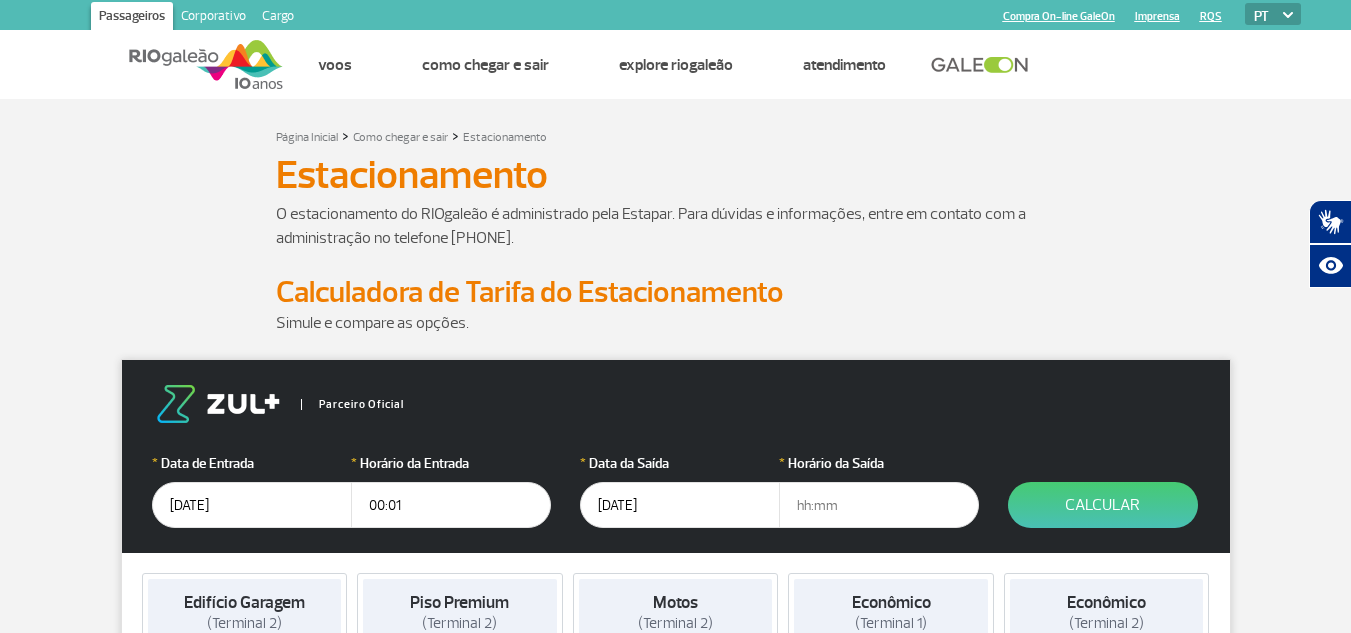 click at bounding box center (879, 505) 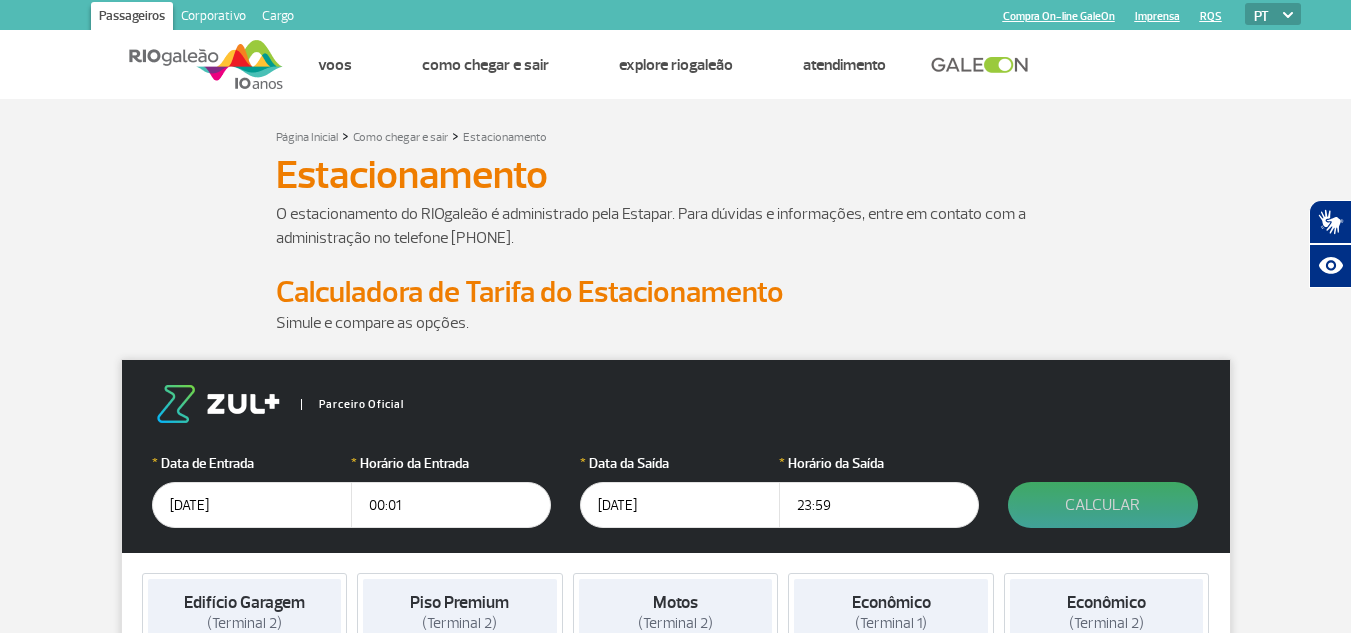 type on "23:59" 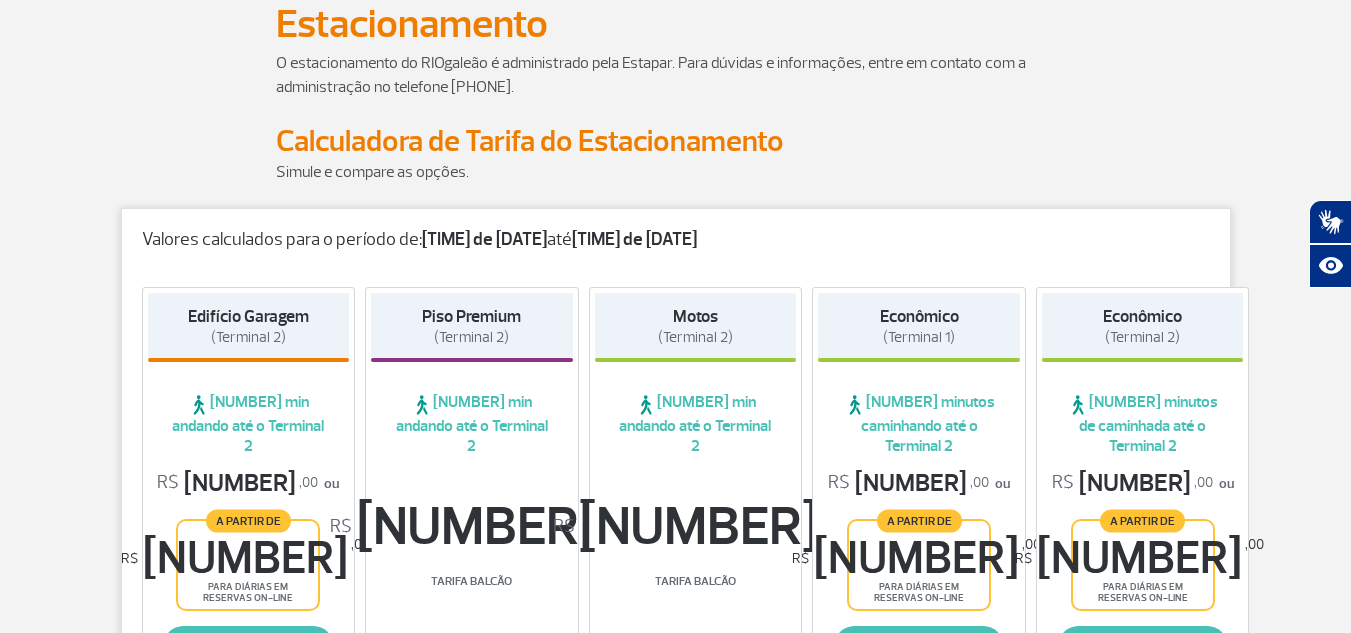 scroll, scrollTop: 400, scrollLeft: 0, axis: vertical 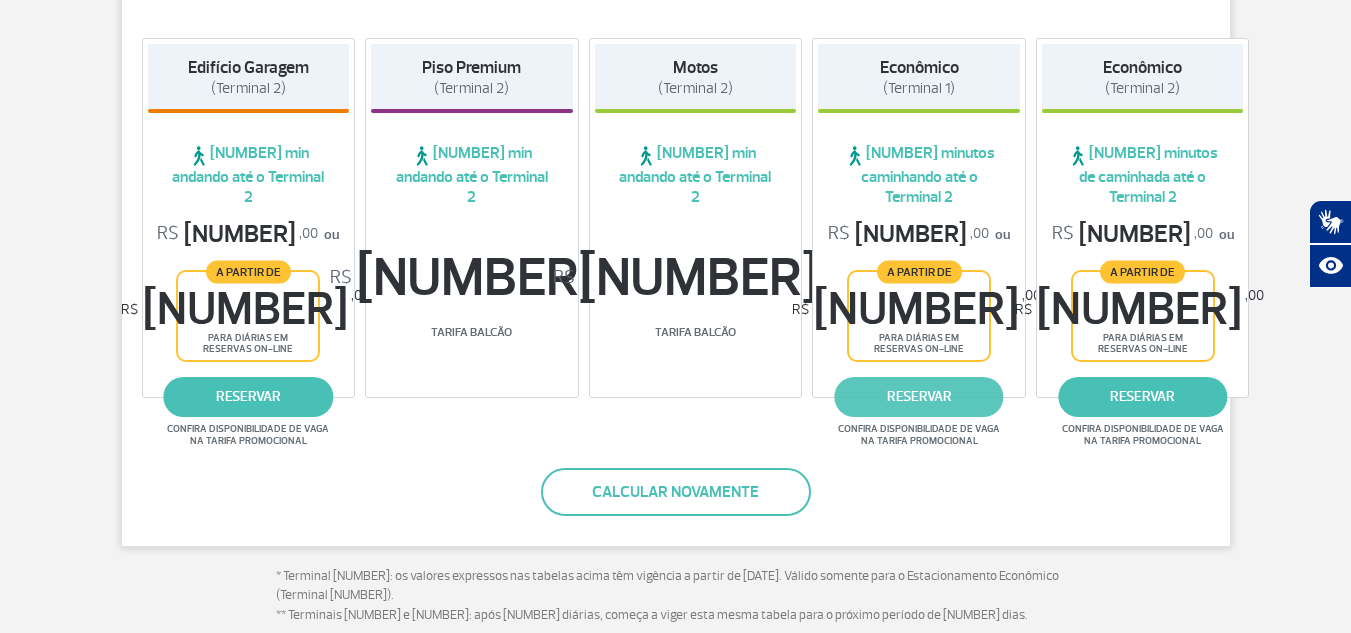 click on "reservar" at bounding box center (918, 397) 